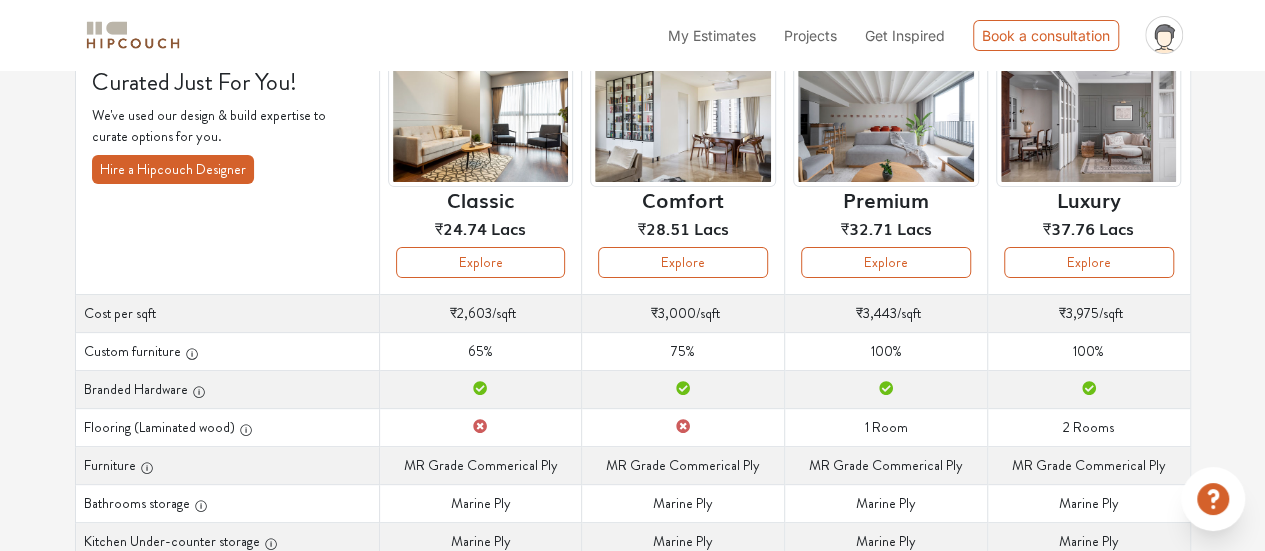 scroll, scrollTop: 187, scrollLeft: 0, axis: vertical 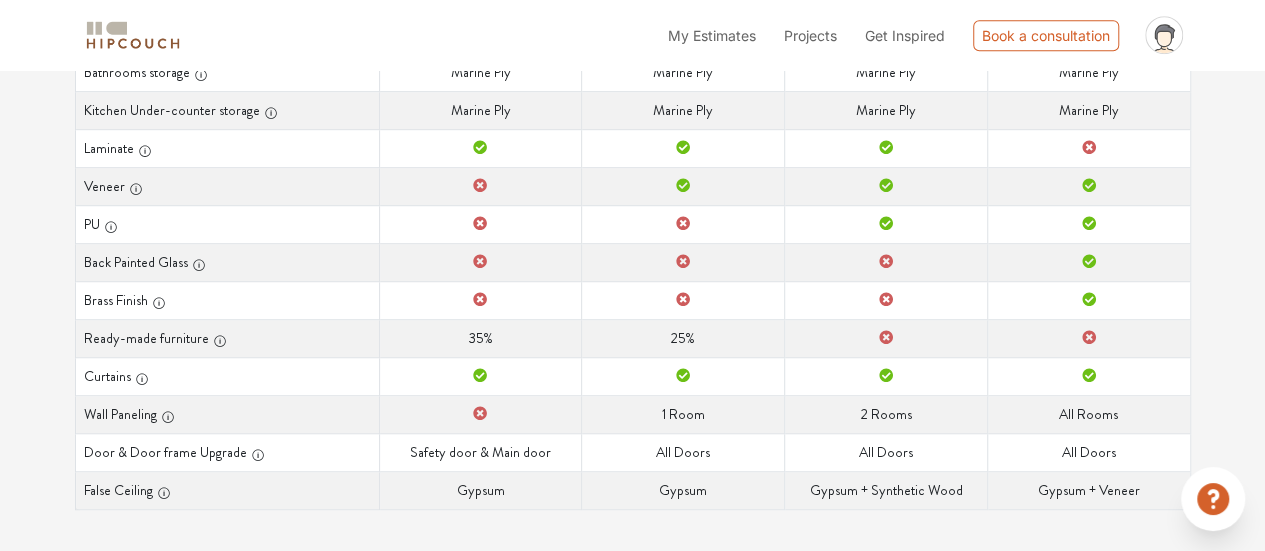 drag, startPoint x: 79, startPoint y: 279, endPoint x: 1158, endPoint y: 527, distance: 1107.1337 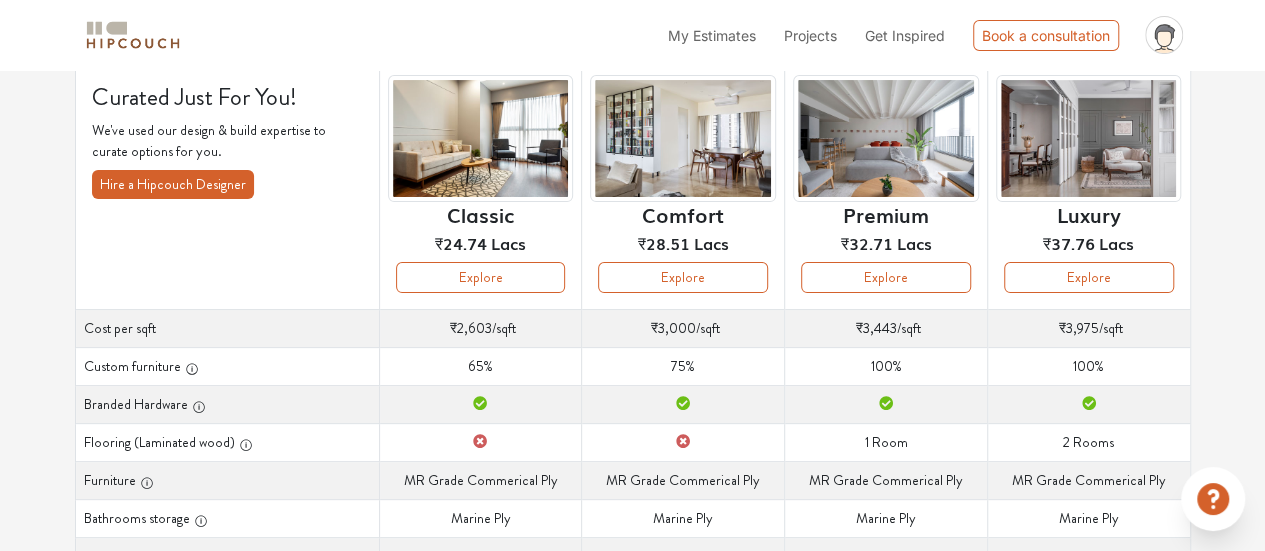 scroll, scrollTop: 87, scrollLeft: 0, axis: vertical 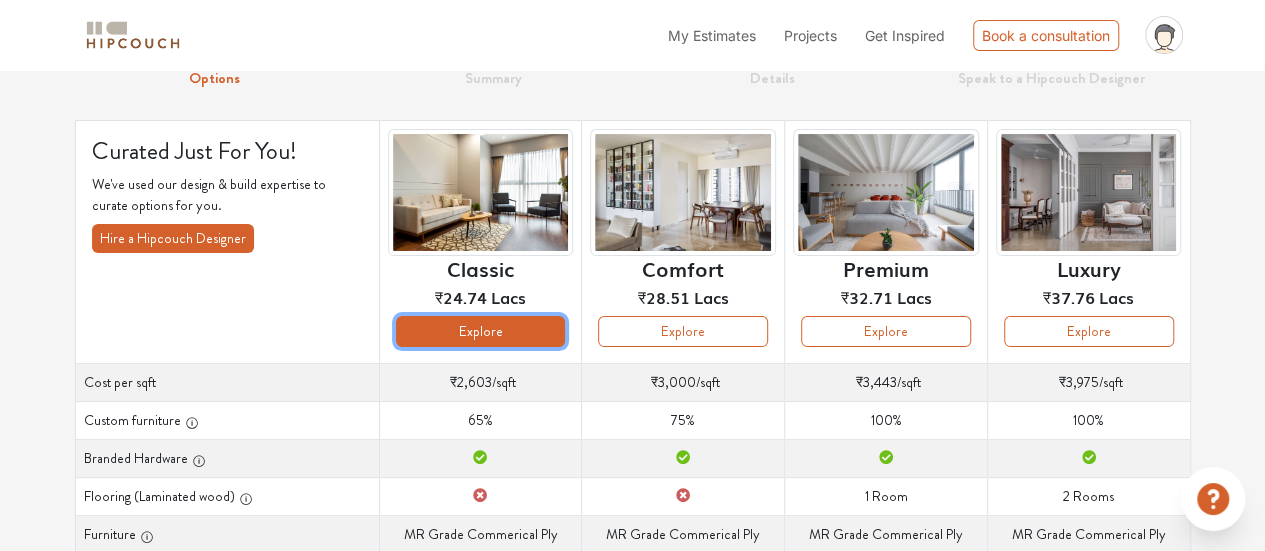 click on "Explore" at bounding box center (481, 331) 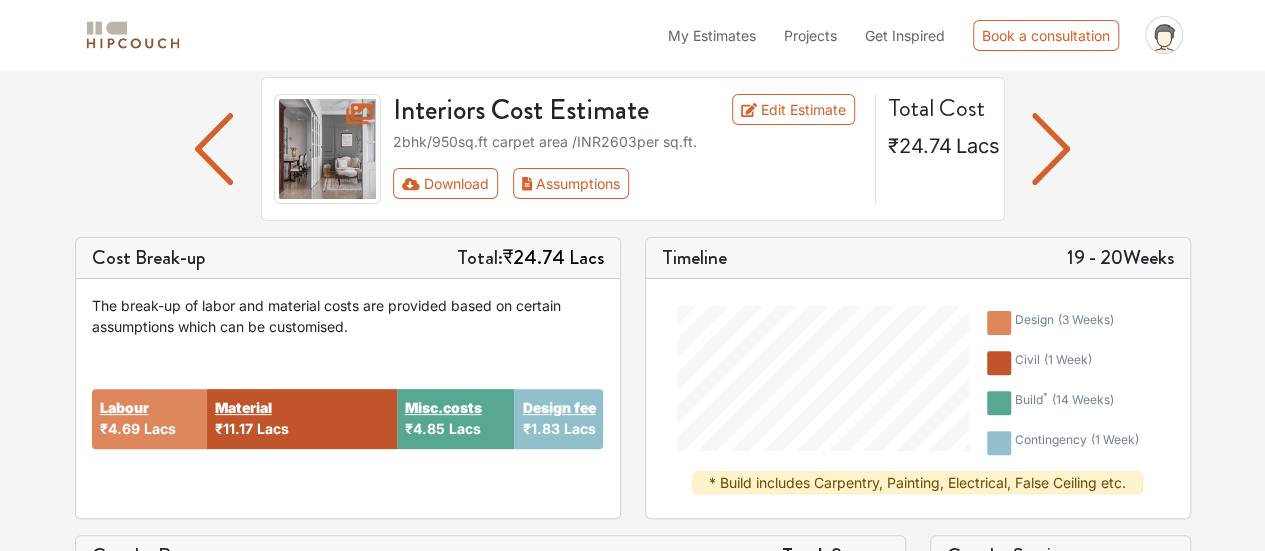 scroll, scrollTop: 128, scrollLeft: 0, axis: vertical 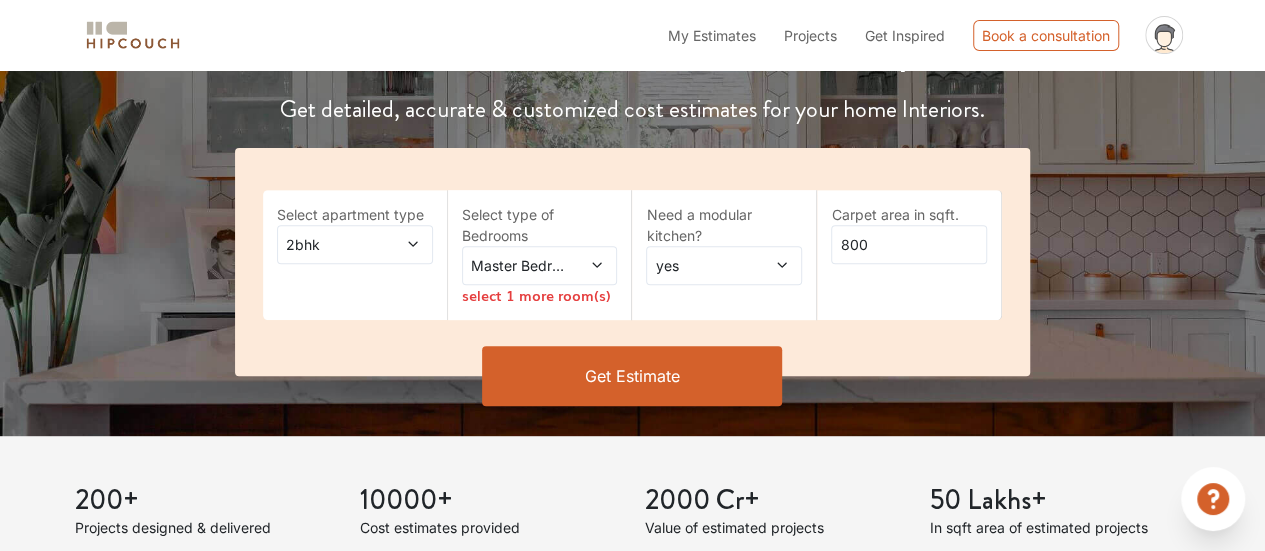 click 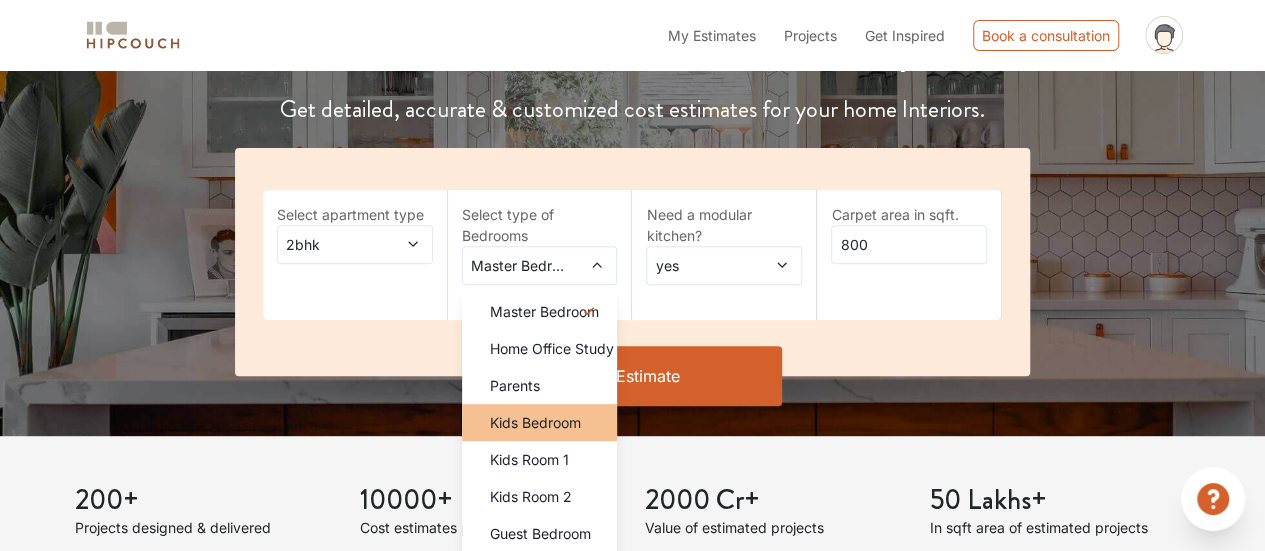 click on "Kids Bedroom" at bounding box center (535, 422) 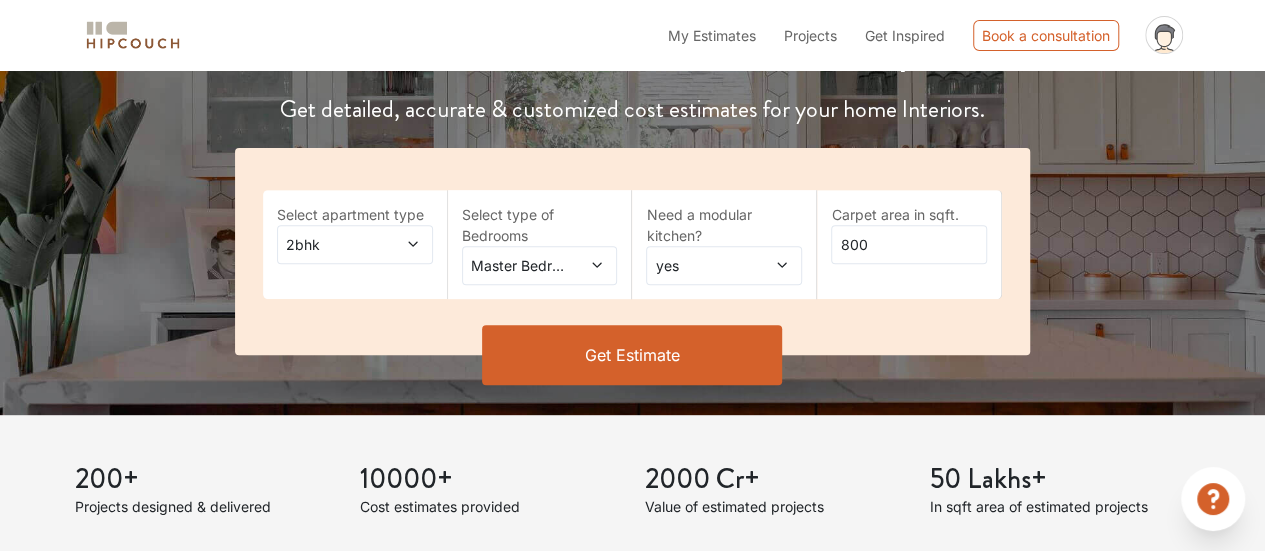 click at bounding box center [772, 265] 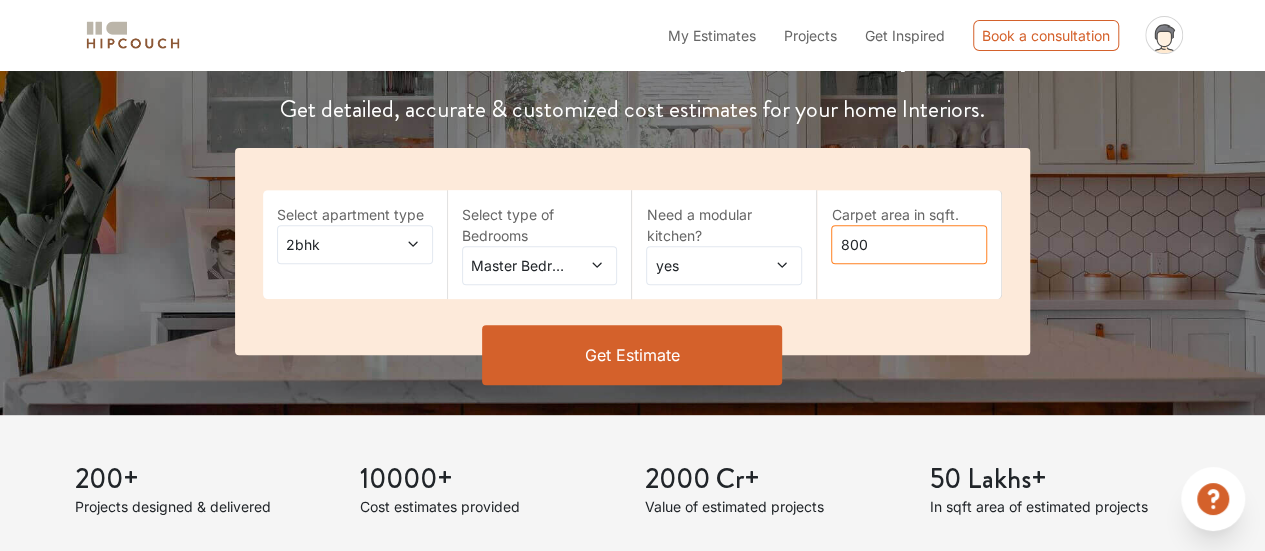 click on "800" at bounding box center [909, 244] 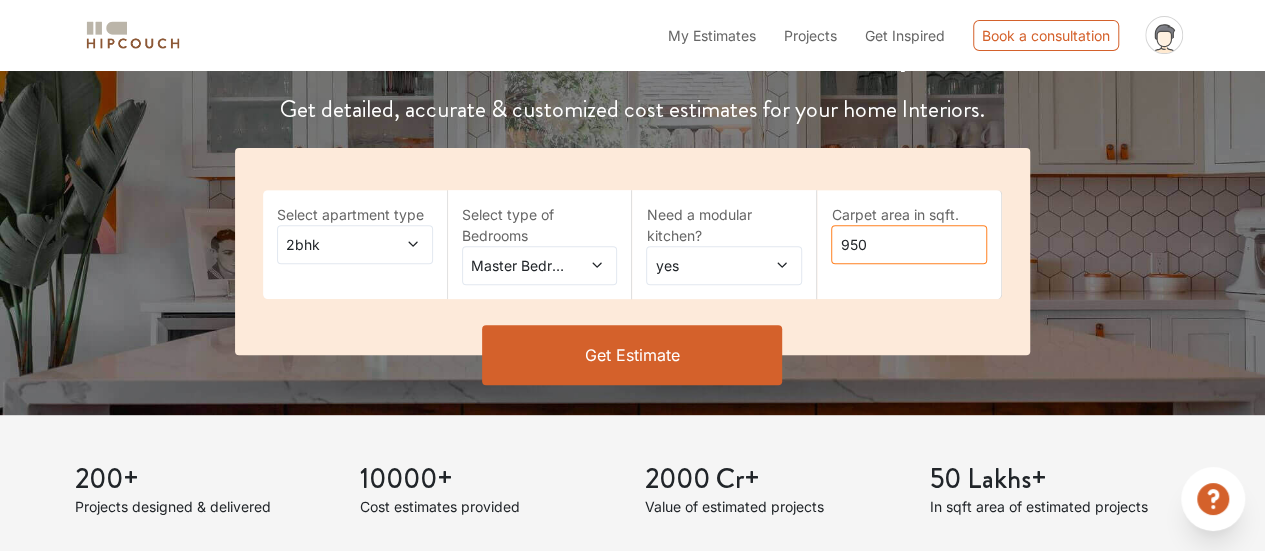 type on "950" 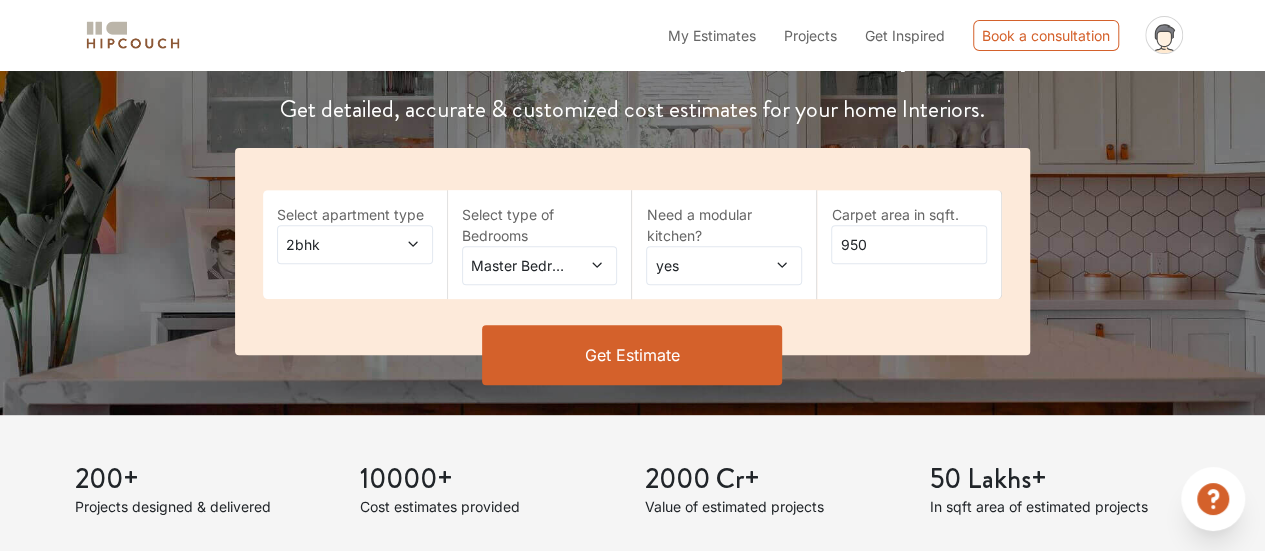 click on "Get Estimate" at bounding box center (632, 355) 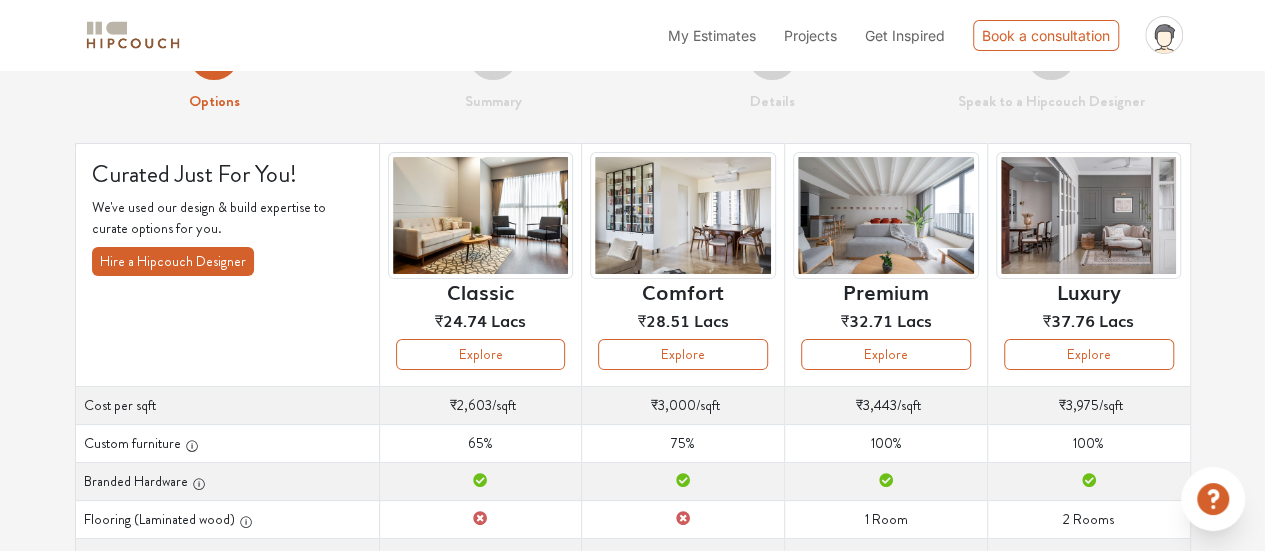 scroll, scrollTop: 0, scrollLeft: 0, axis: both 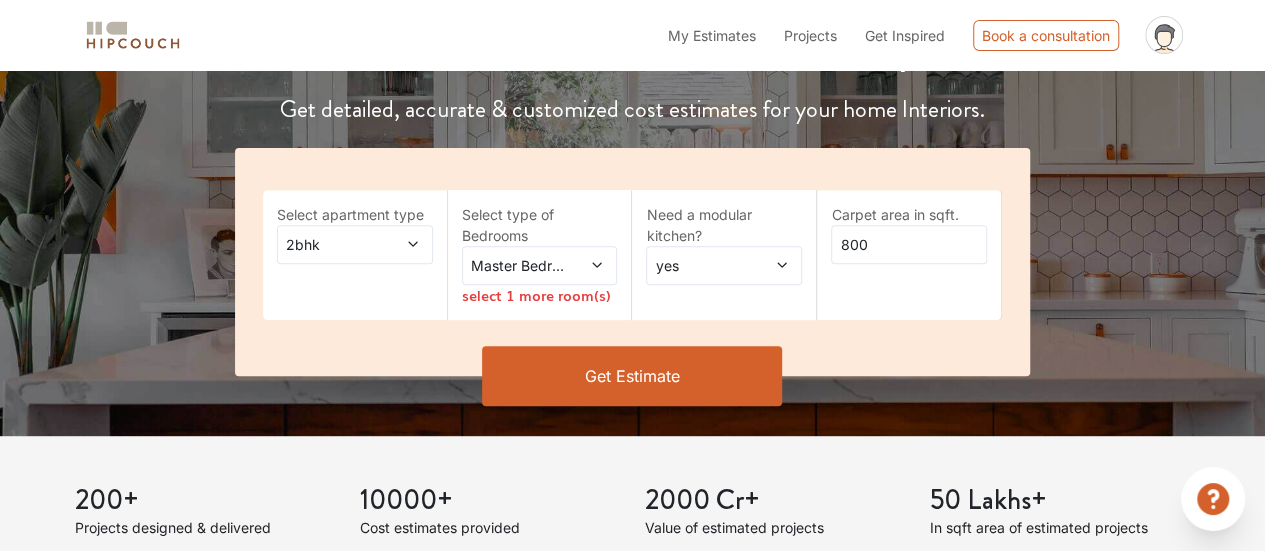 click 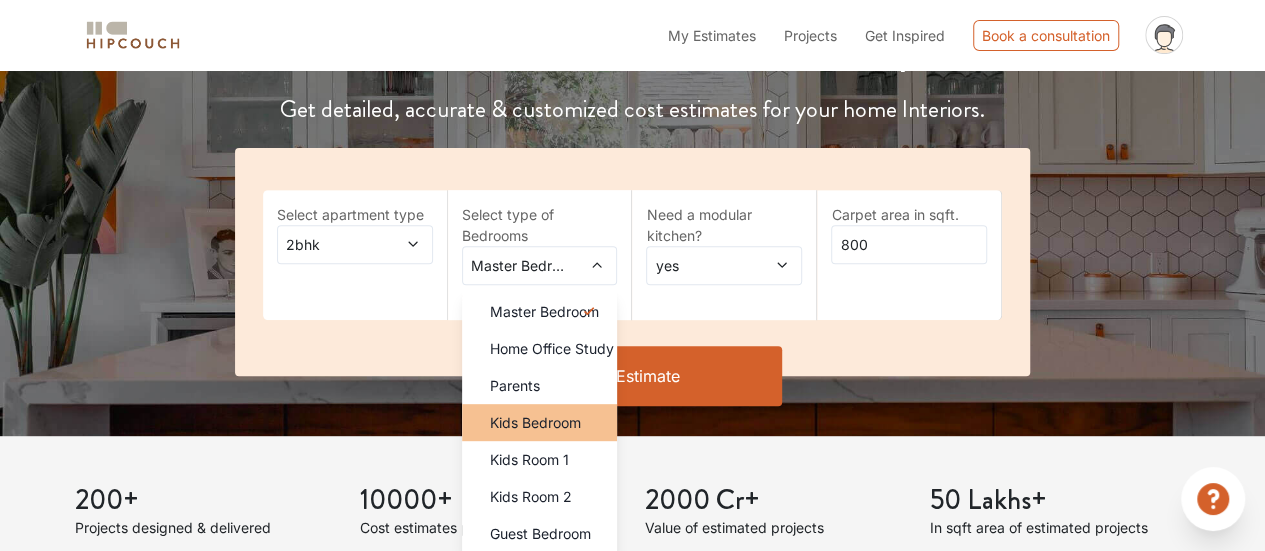 click on "Kids Bedroom" at bounding box center [535, 422] 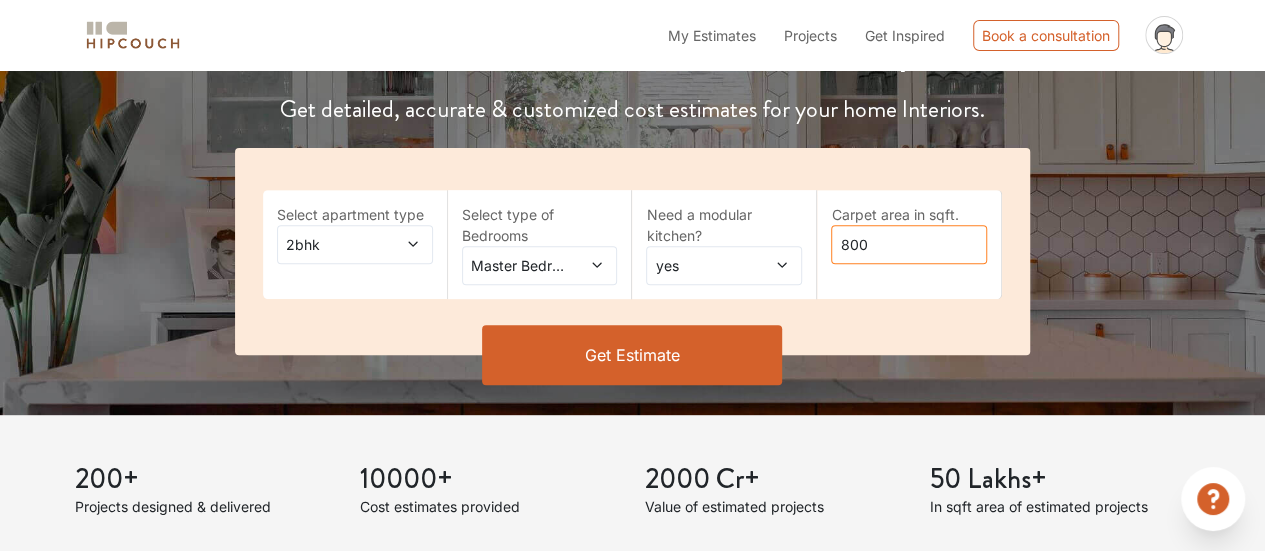 click on "800" at bounding box center (909, 244) 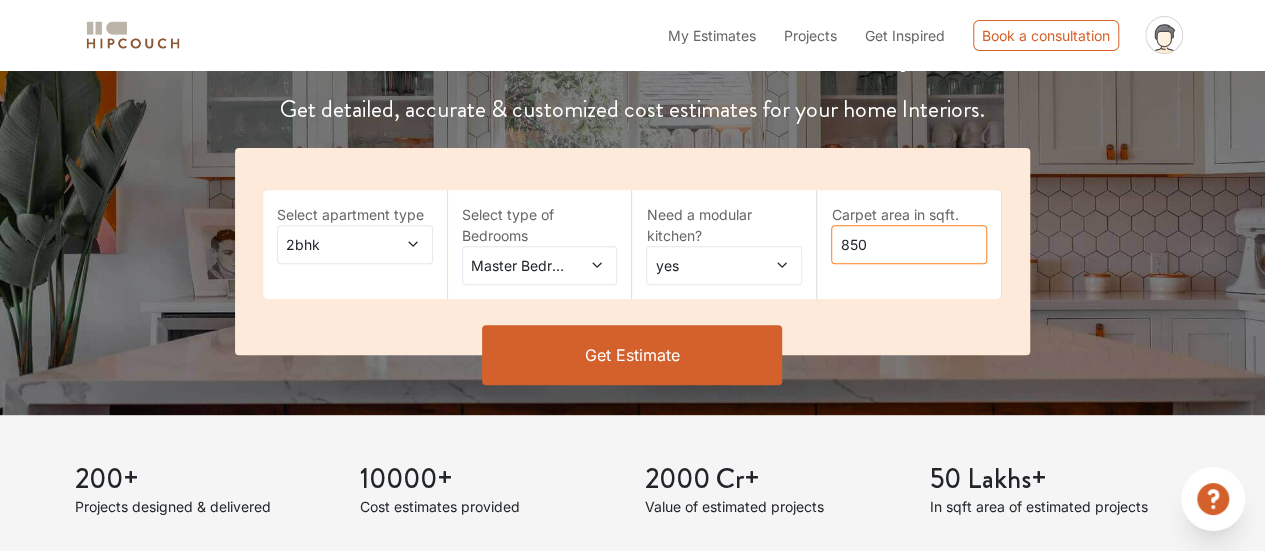 type on "850" 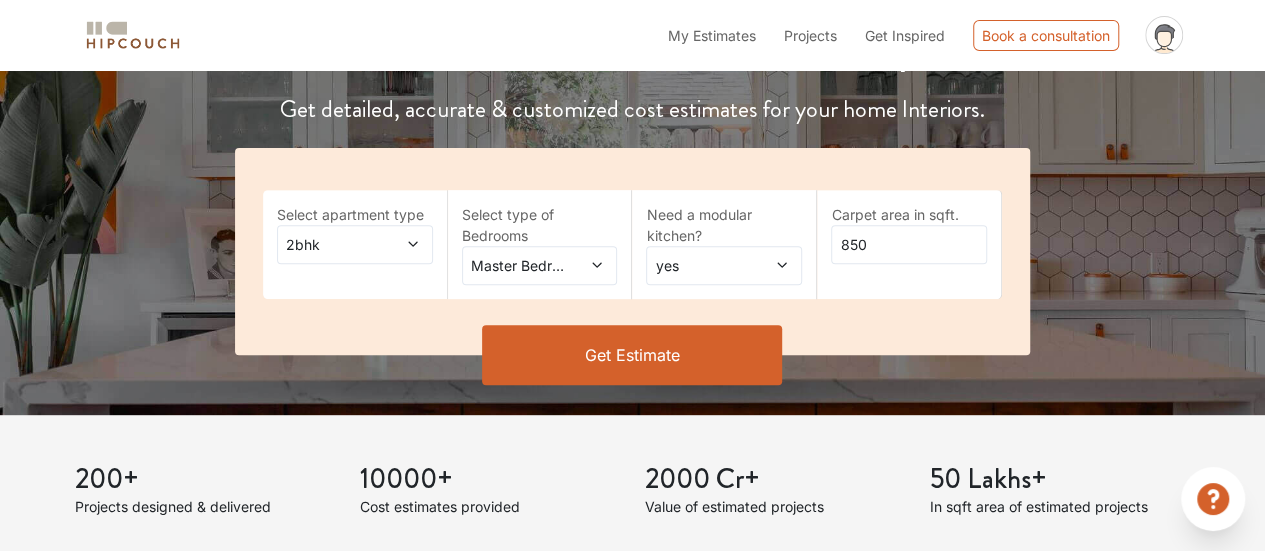 click on "Get Estimate" at bounding box center [632, 355] 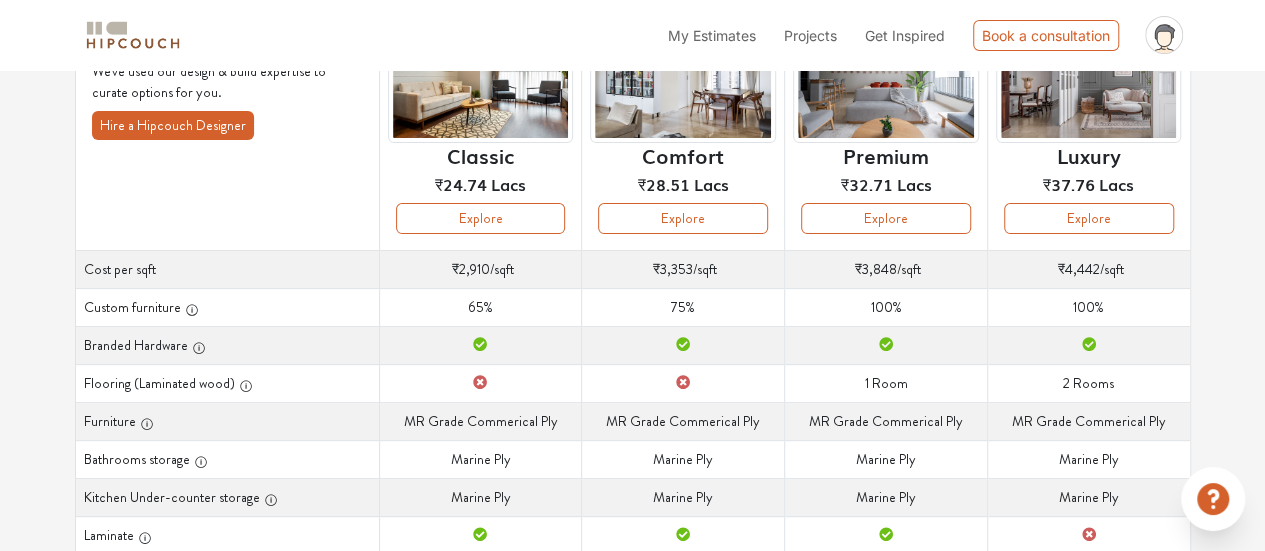 scroll, scrollTop: 0, scrollLeft: 0, axis: both 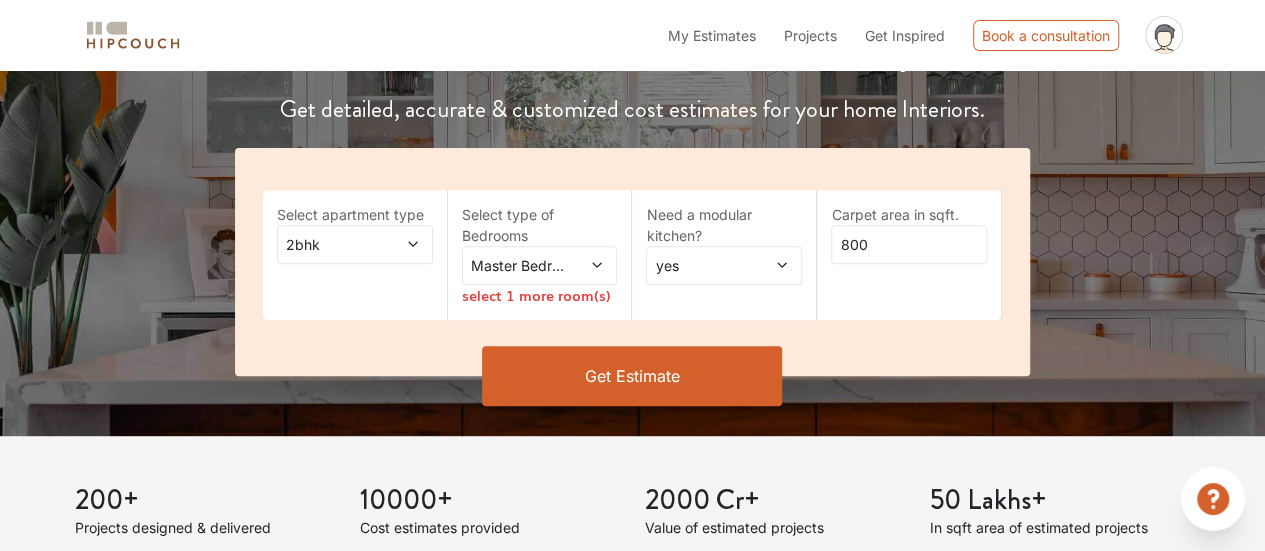 click 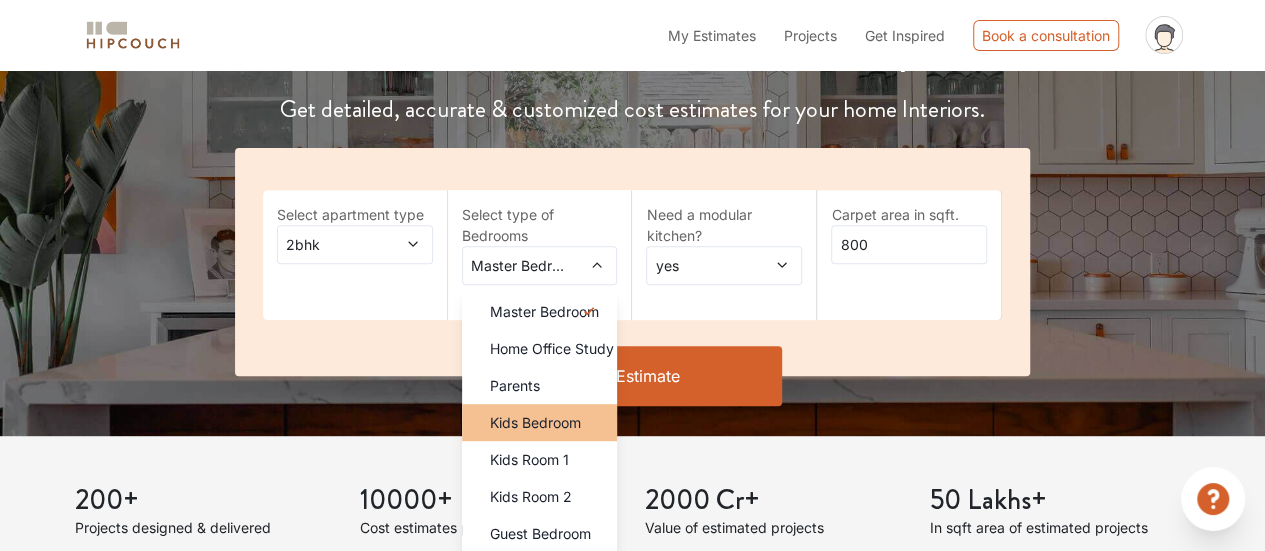 click on "Kids Bedroom" at bounding box center (535, 422) 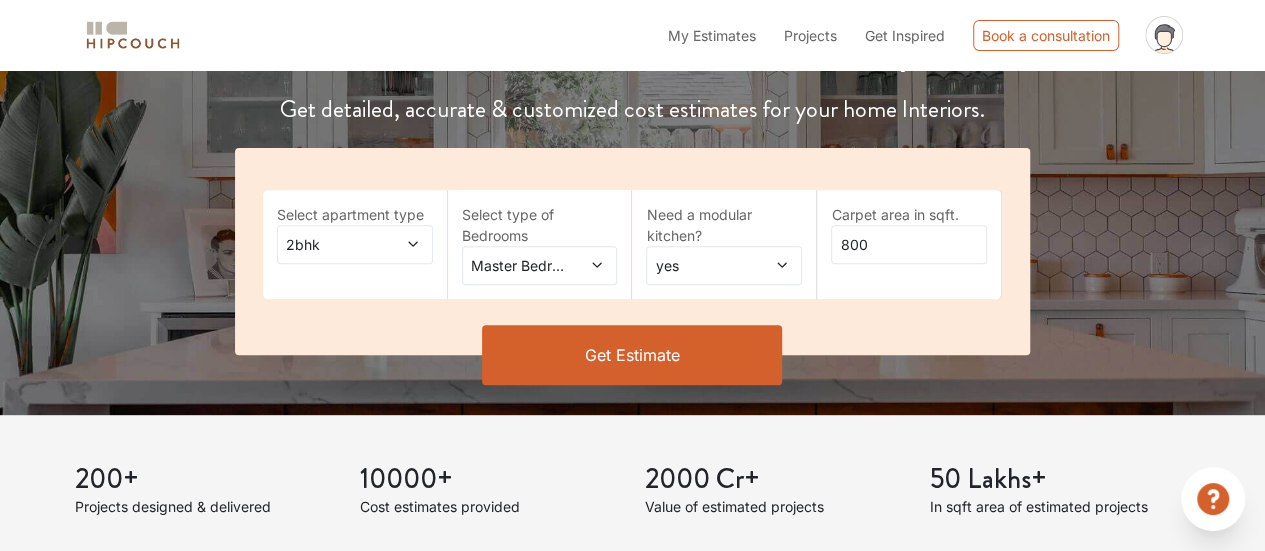 click 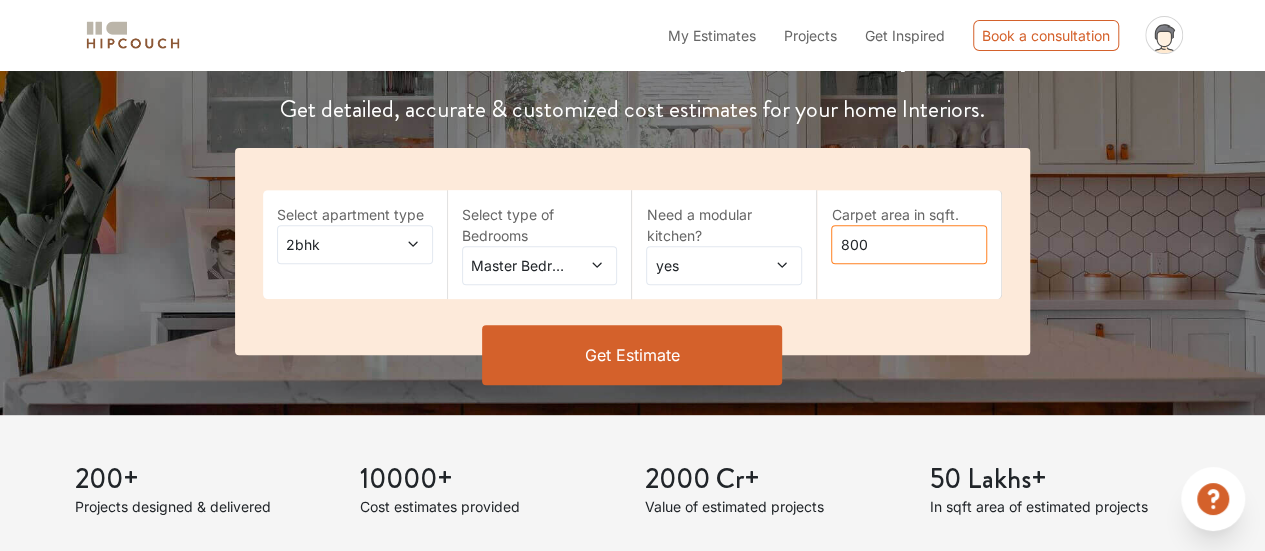 click on "800" at bounding box center [909, 244] 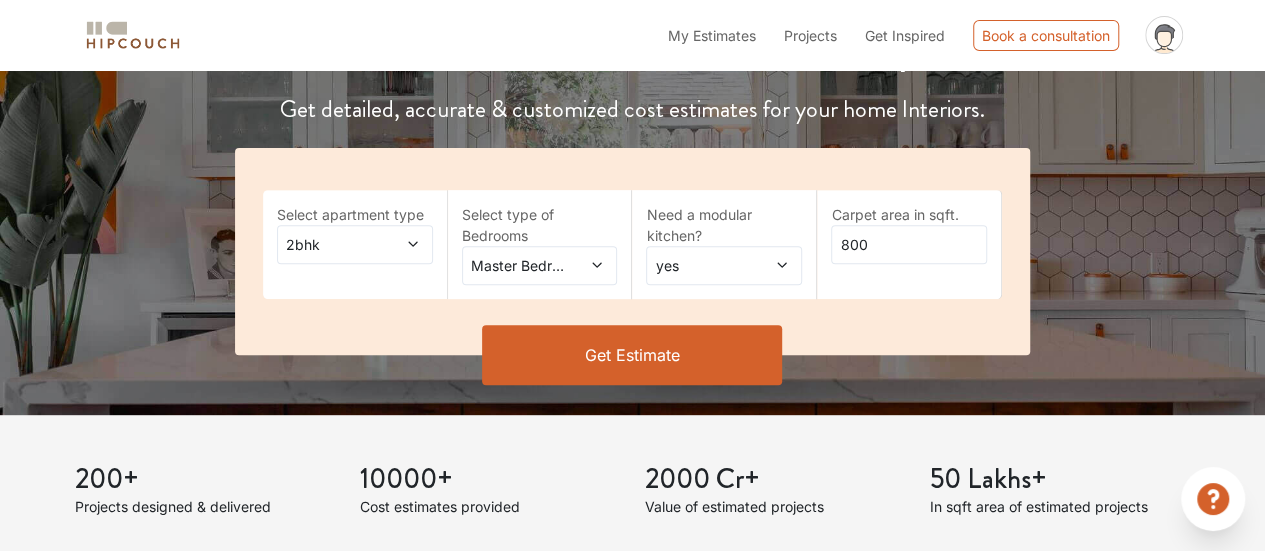 click on "Get Estimate" at bounding box center [632, 355] 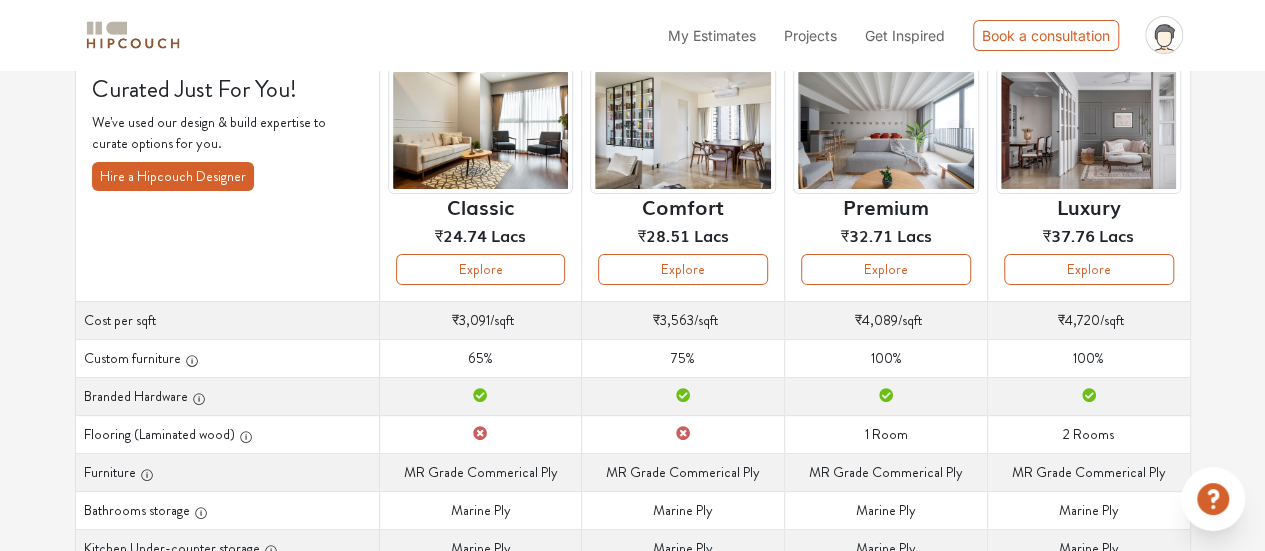 scroll, scrollTop: 0, scrollLeft: 0, axis: both 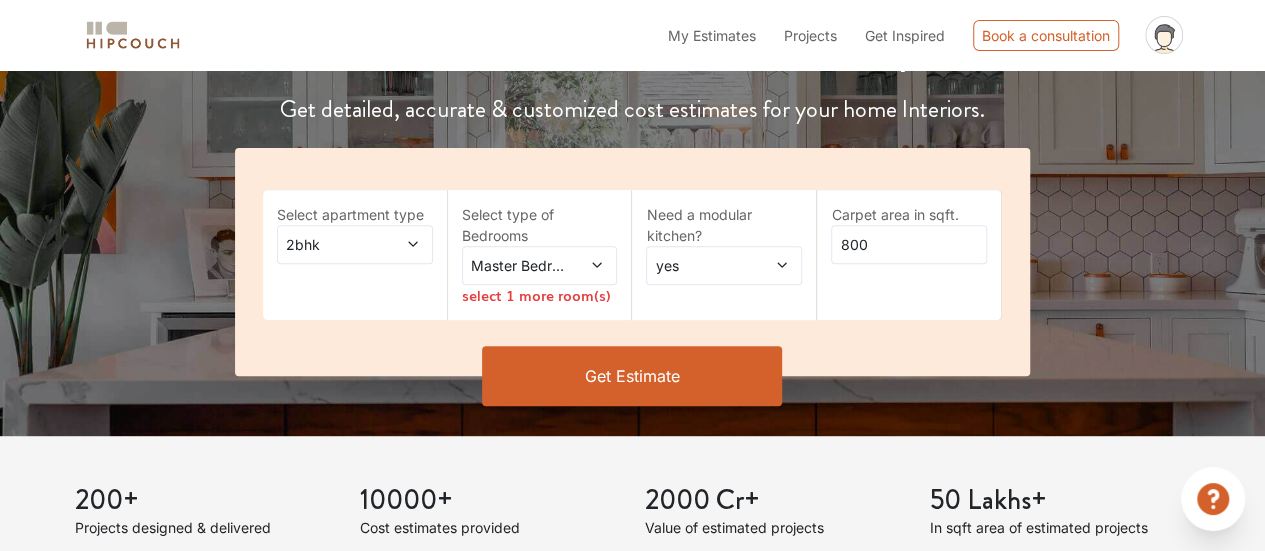 click 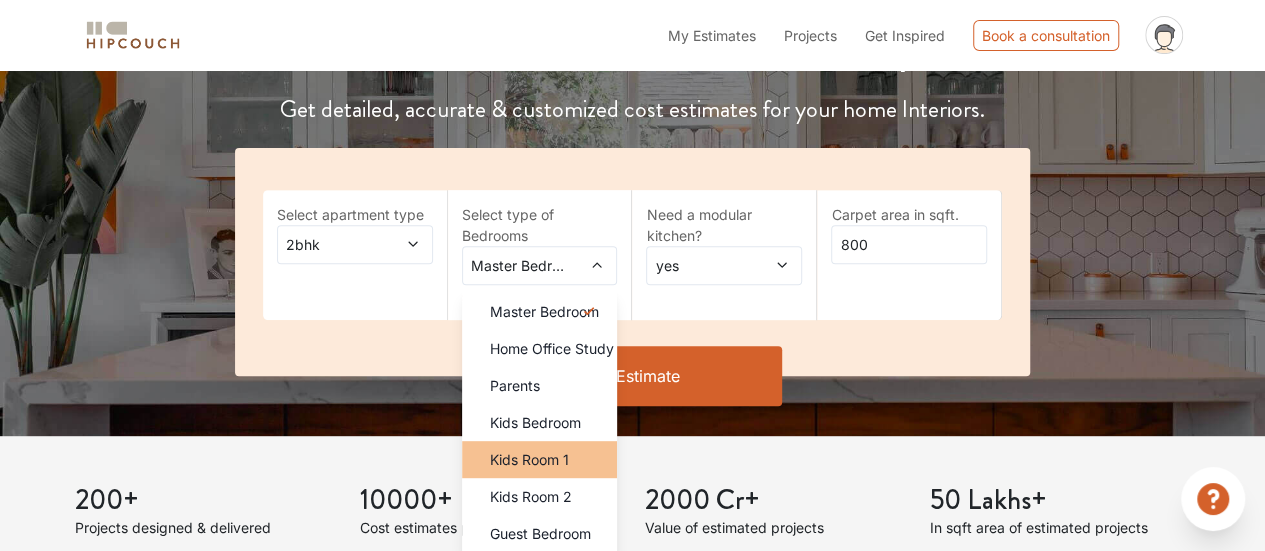 click on "Kids Room 1" at bounding box center (529, 459) 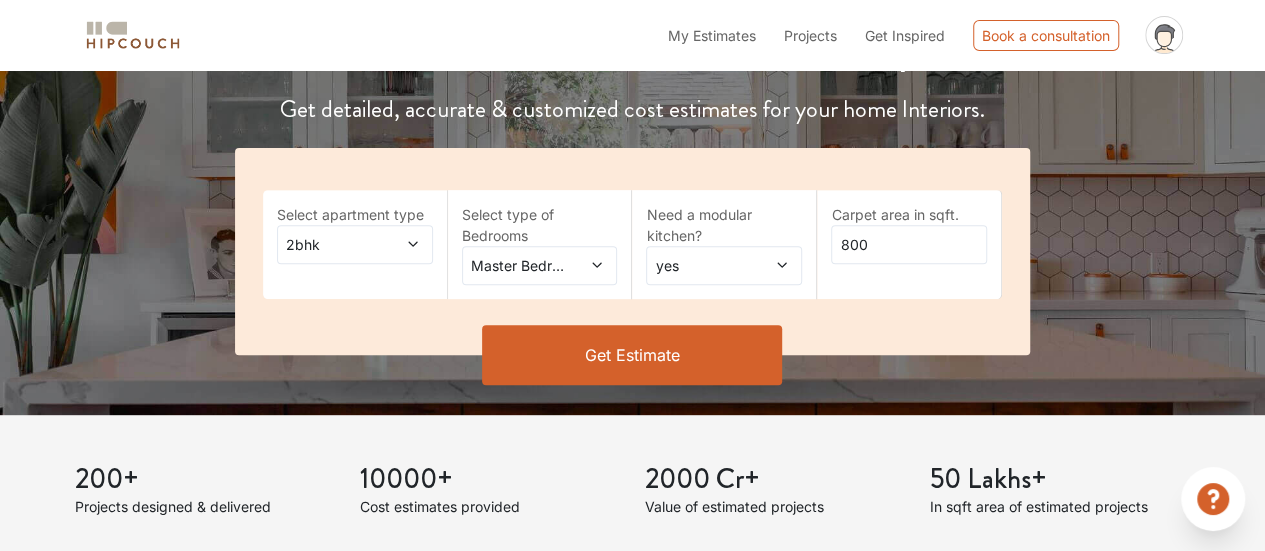 click on "Get Estimate" at bounding box center [632, 355] 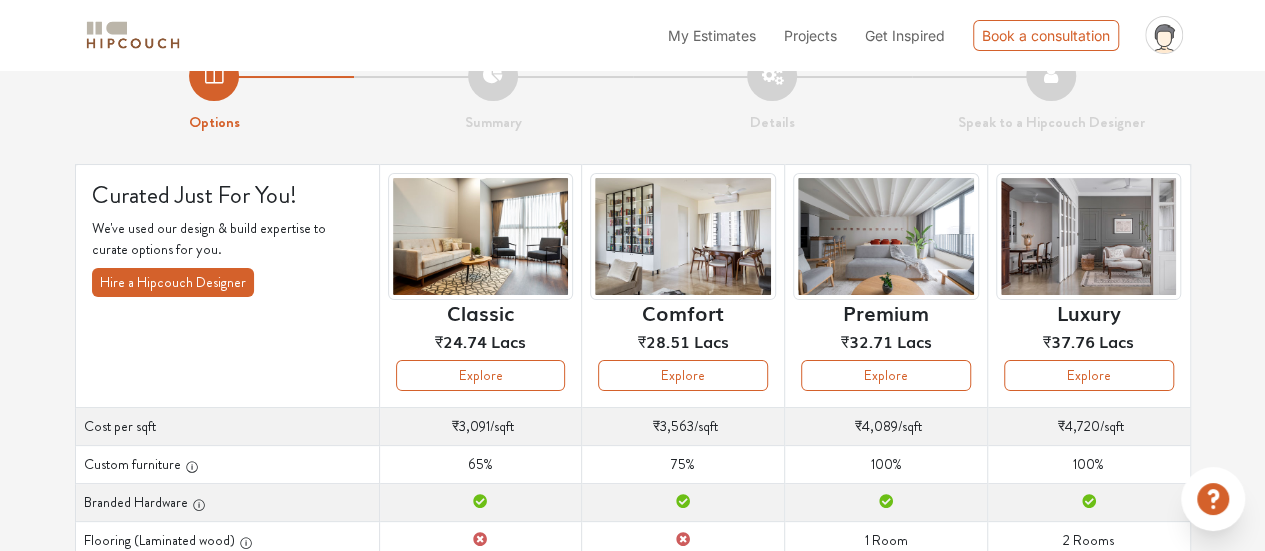 scroll, scrollTop: 0, scrollLeft: 0, axis: both 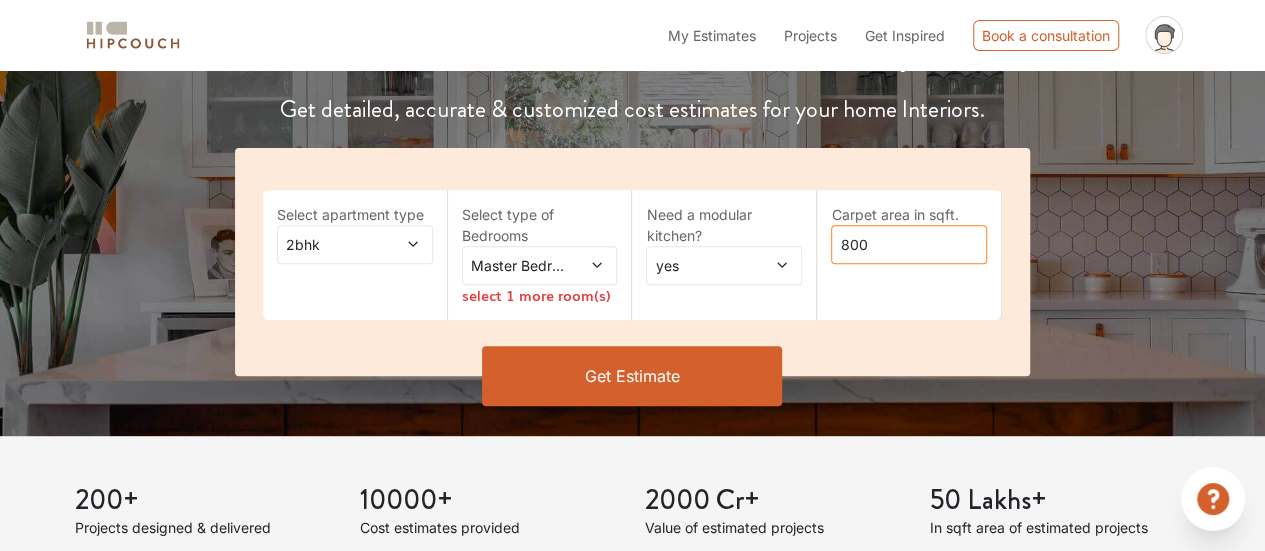 drag, startPoint x: 893, startPoint y: 245, endPoint x: 820, endPoint y: 232, distance: 74.1485 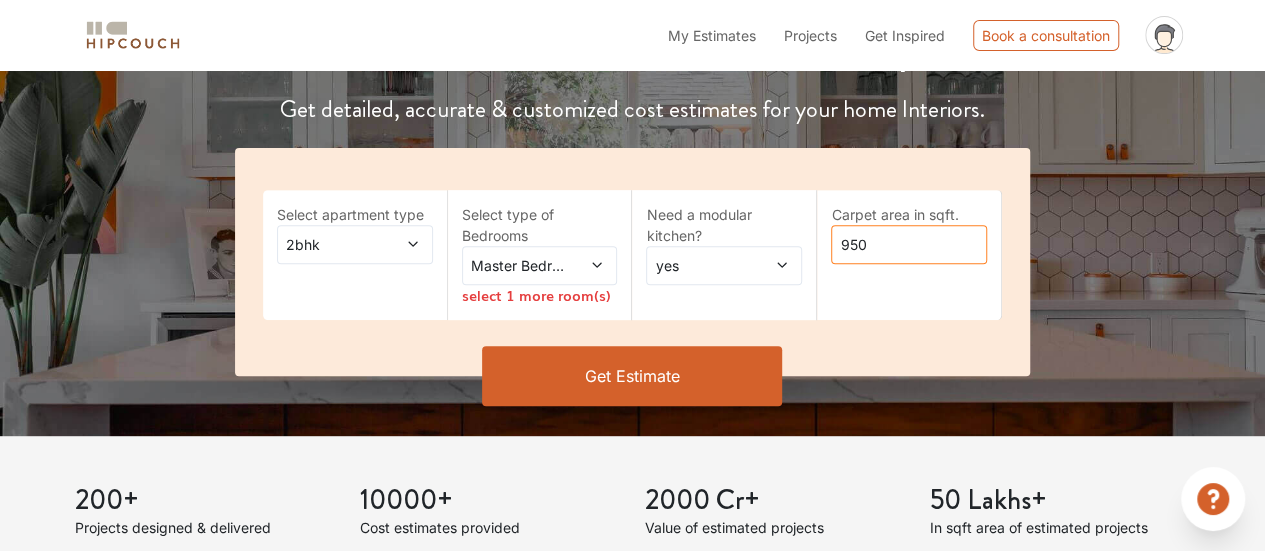 type on "950" 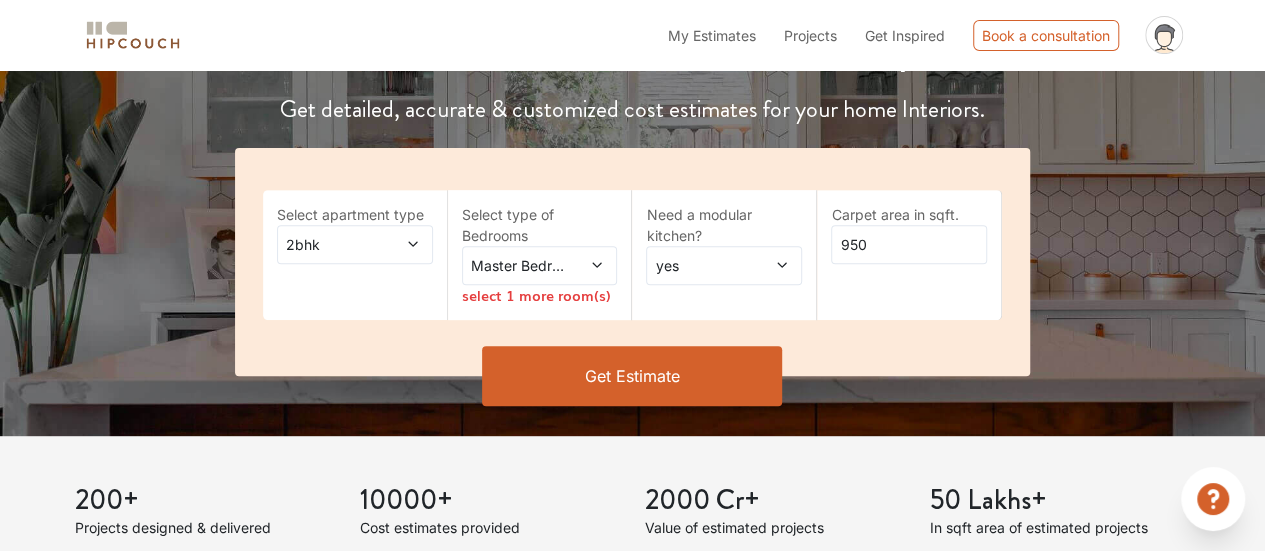 click 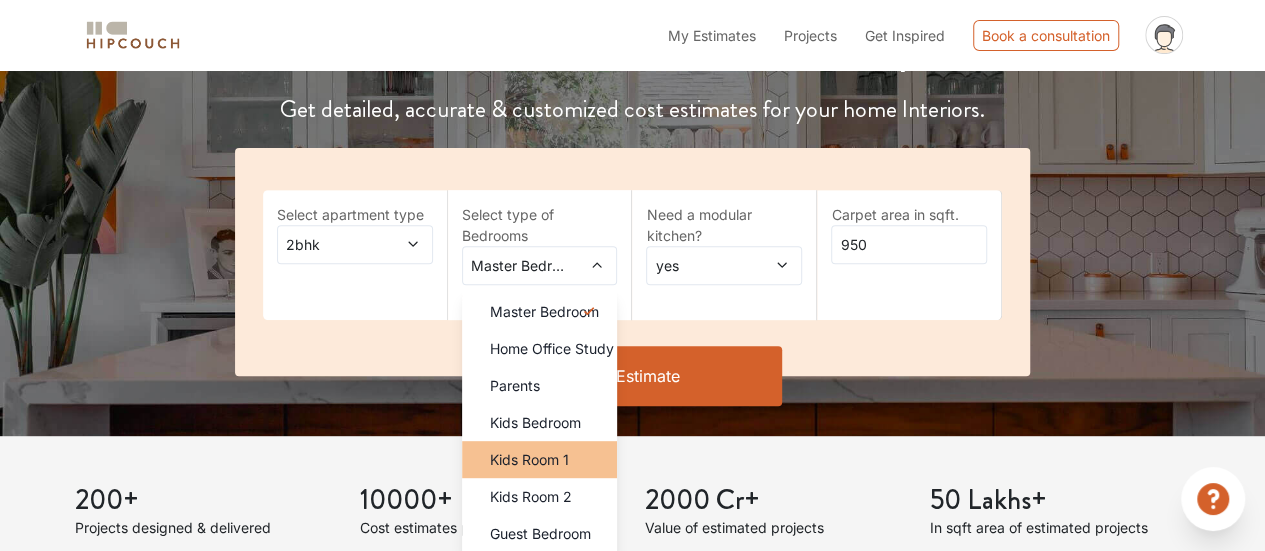 click on "Kids Room 1" at bounding box center [529, 459] 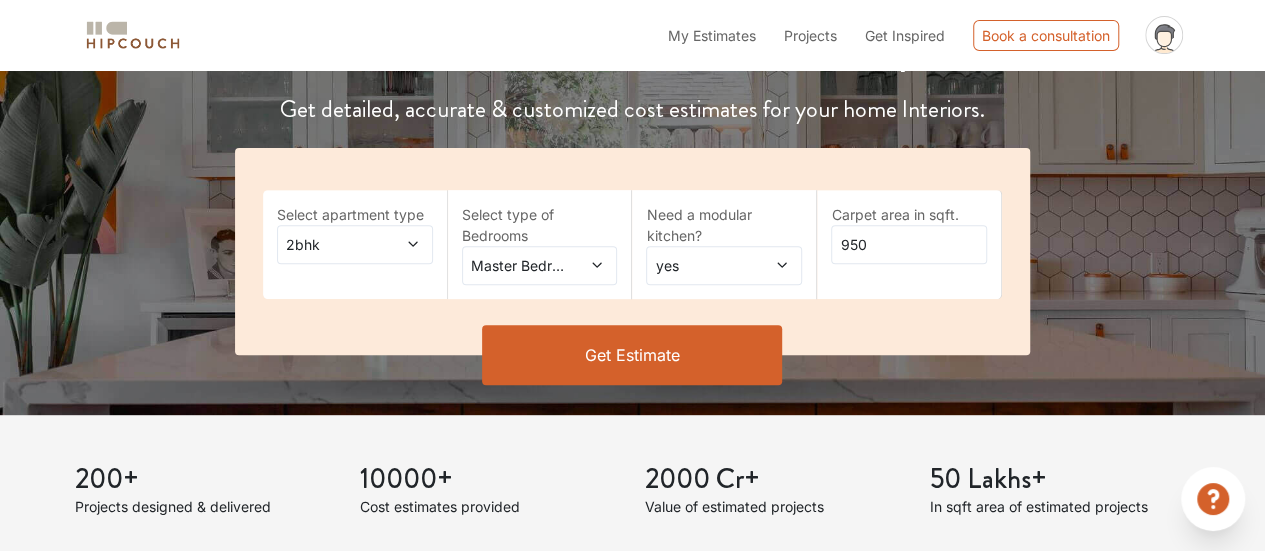 click on "Get Estimate" at bounding box center [632, 355] 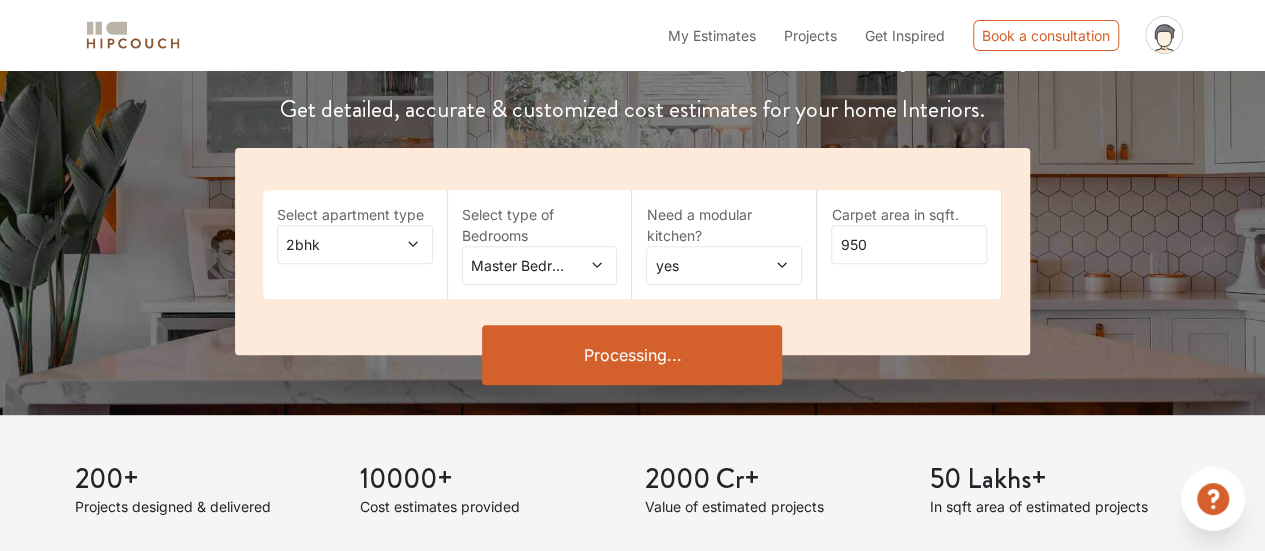 scroll, scrollTop: 0, scrollLeft: 0, axis: both 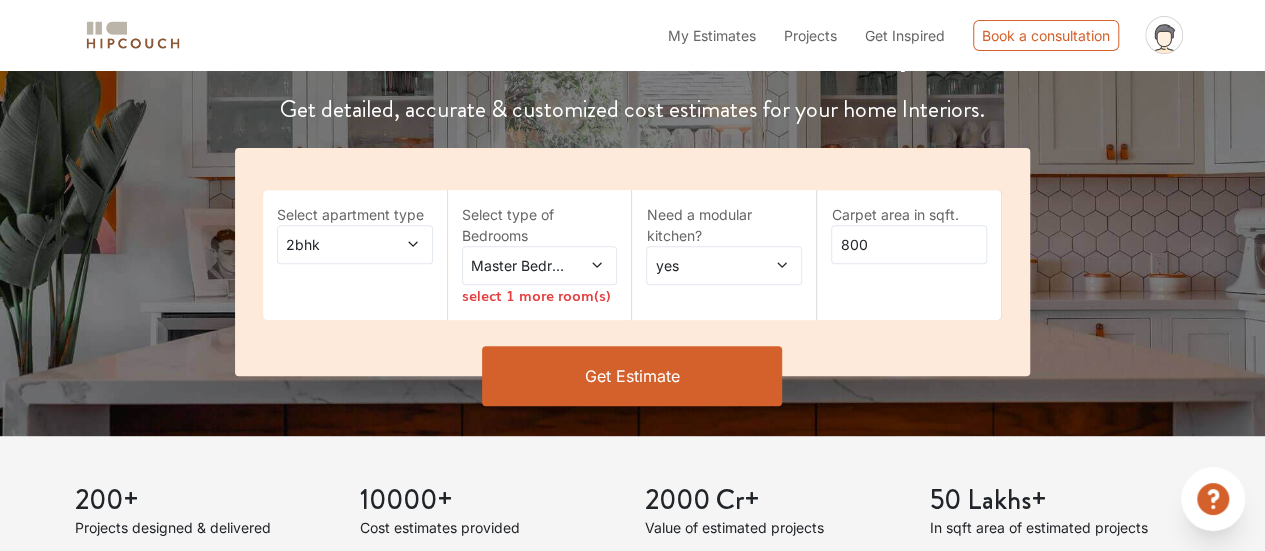 click 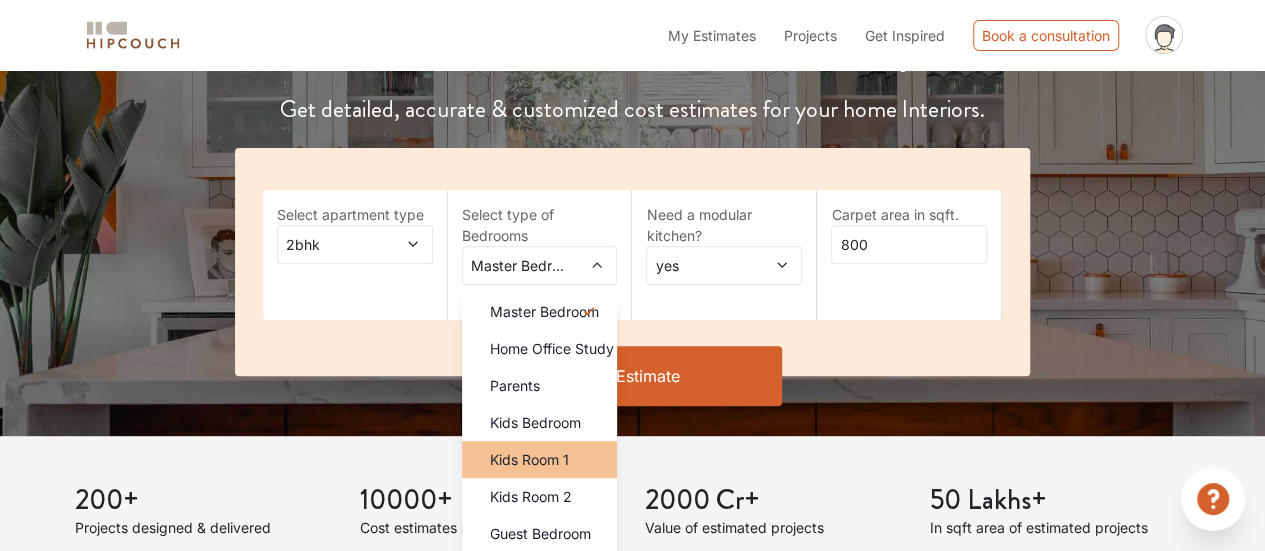 click on "Kids Room 1" at bounding box center [529, 459] 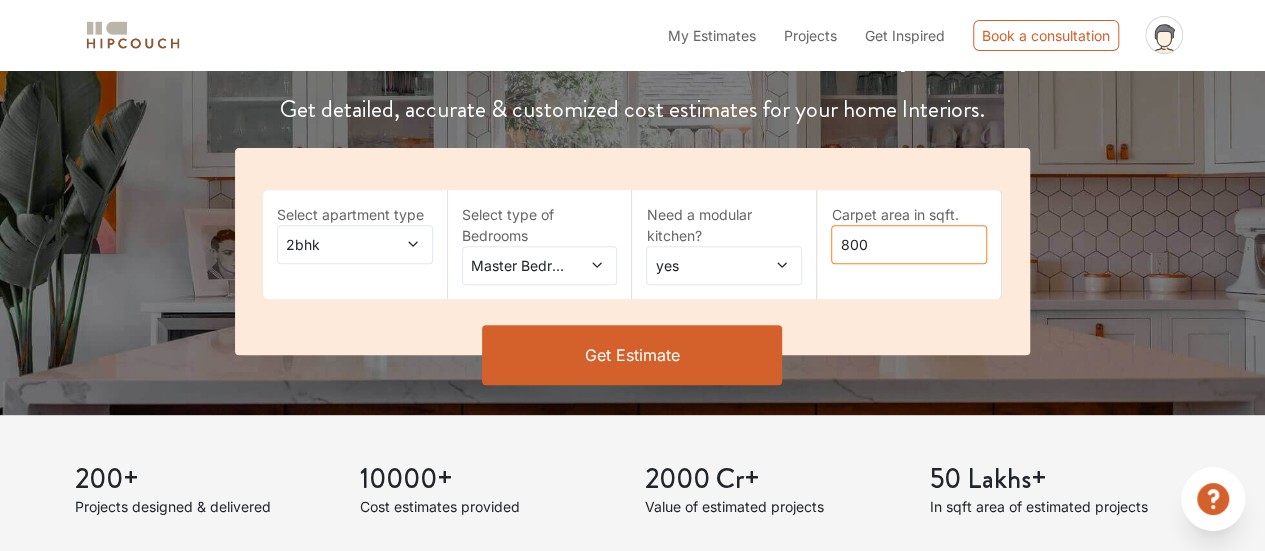 drag, startPoint x: 890, startPoint y: 250, endPoint x: 834, endPoint y: 247, distance: 56.0803 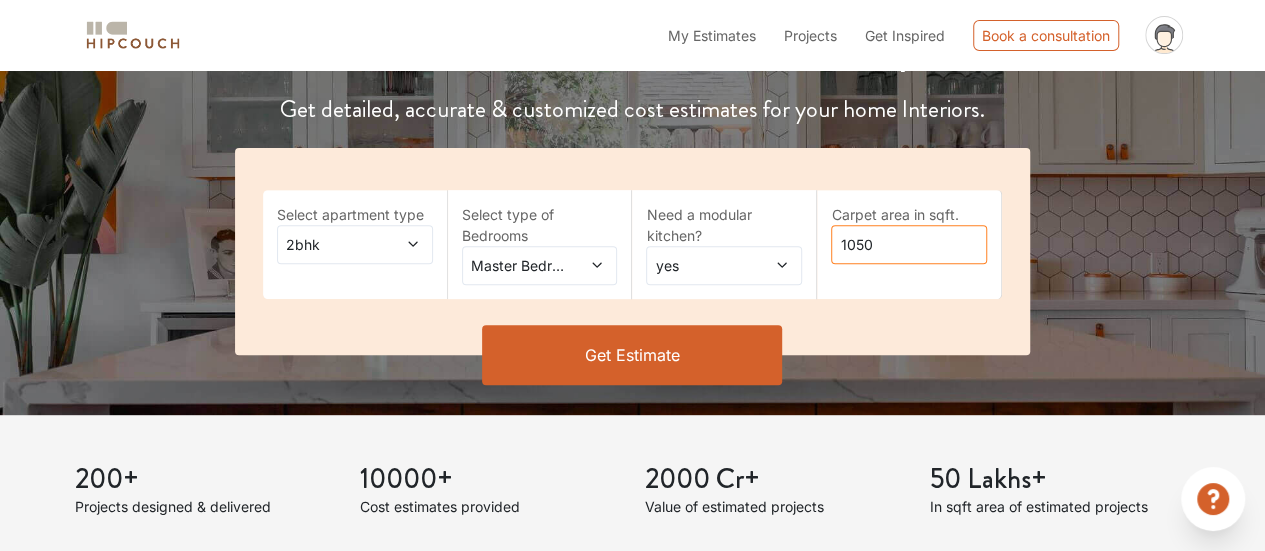 type on "1050" 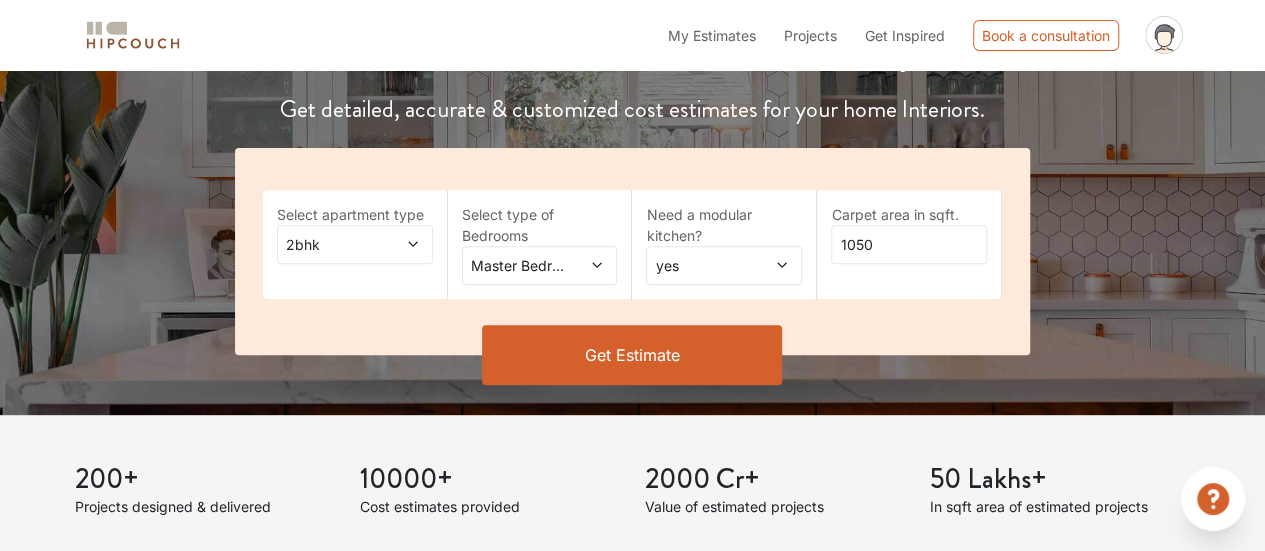 click on "Get Estimate" at bounding box center [632, 355] 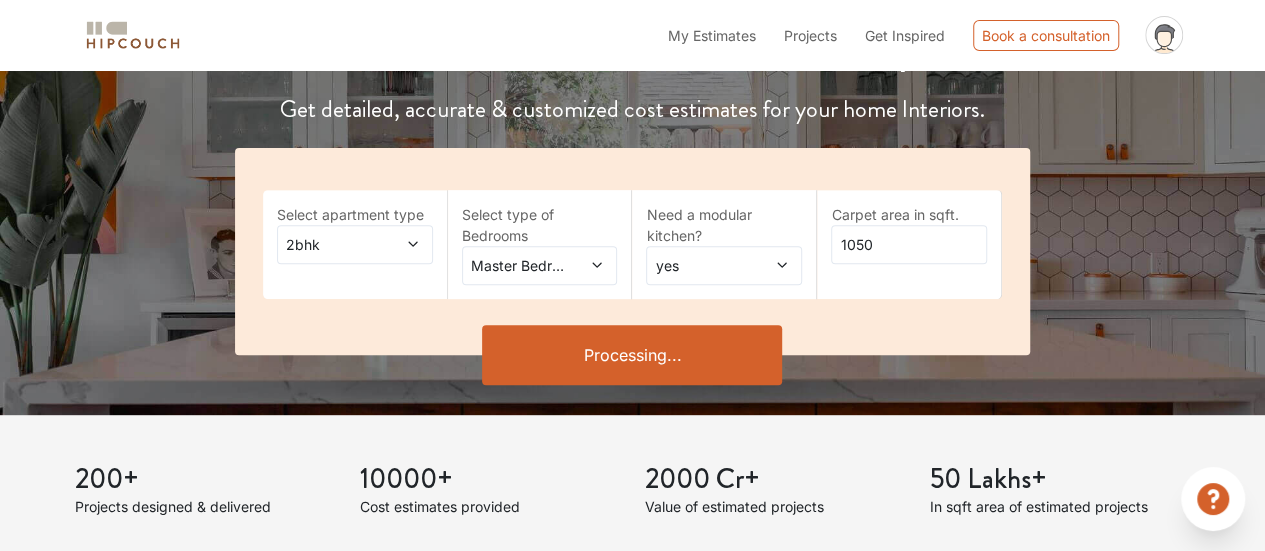 scroll, scrollTop: 0, scrollLeft: 0, axis: both 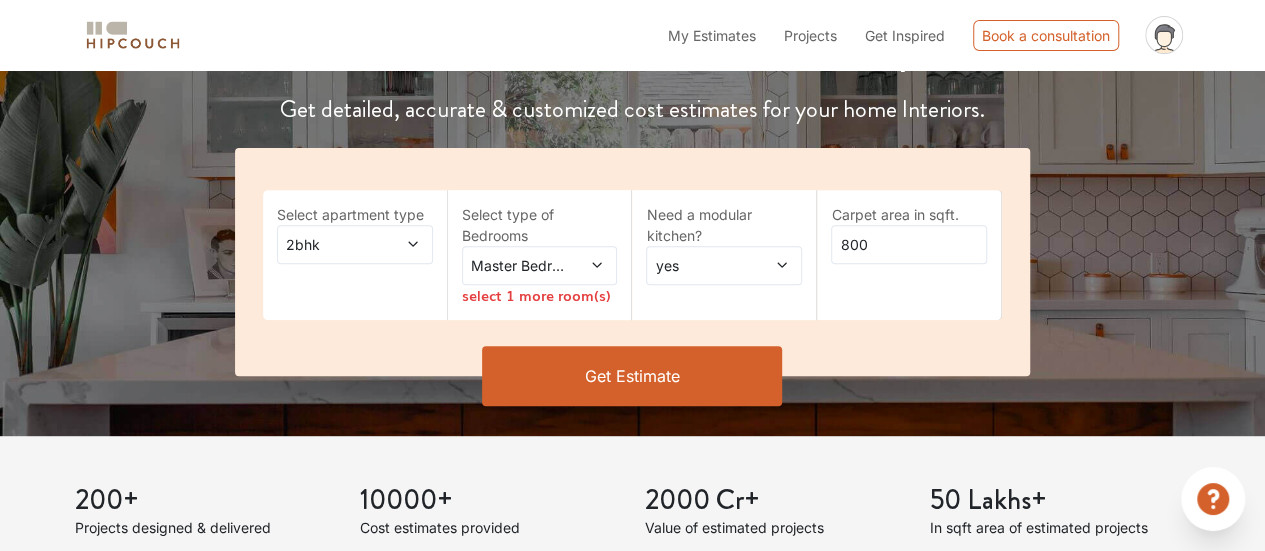 click 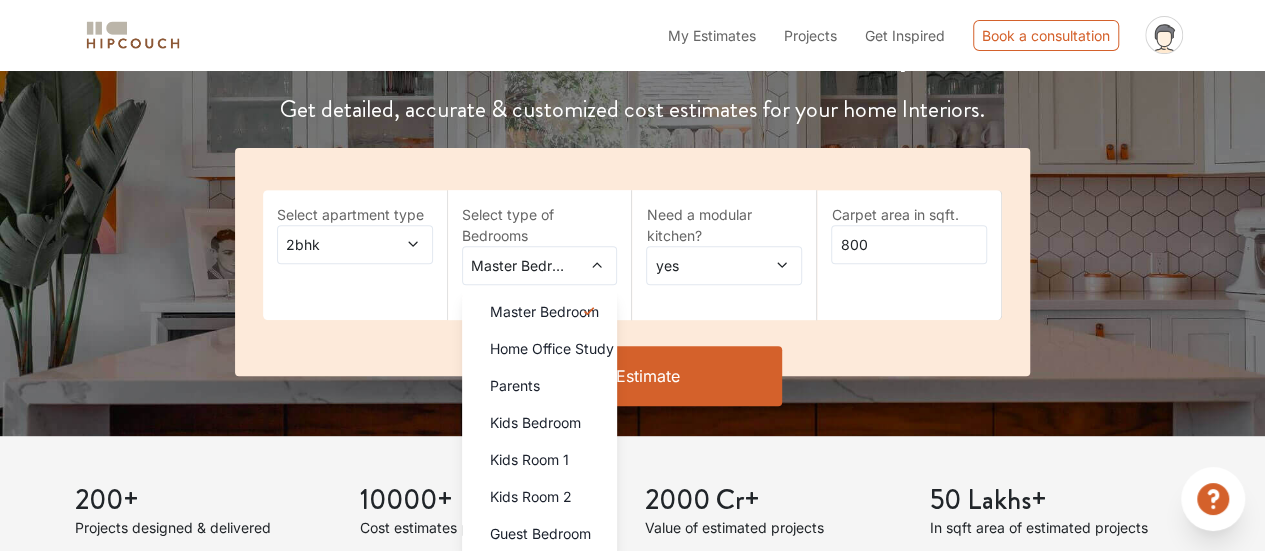 drag, startPoint x: 531, startPoint y: 469, endPoint x: 664, endPoint y: 361, distance: 171.32718 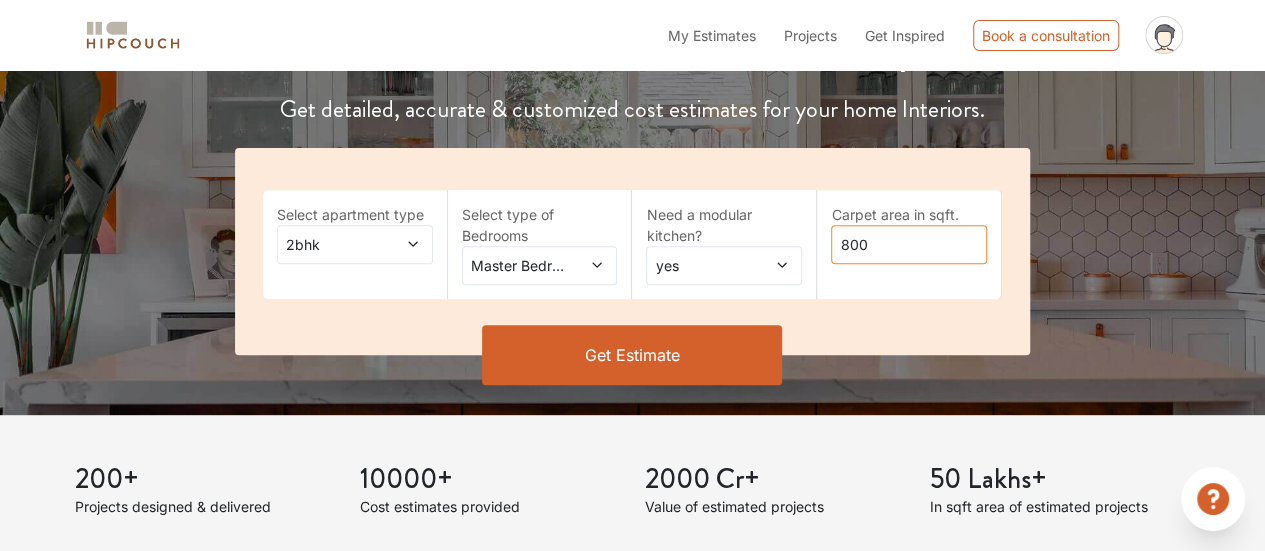 drag, startPoint x: 866, startPoint y: 247, endPoint x: 852, endPoint y: 242, distance: 14.866069 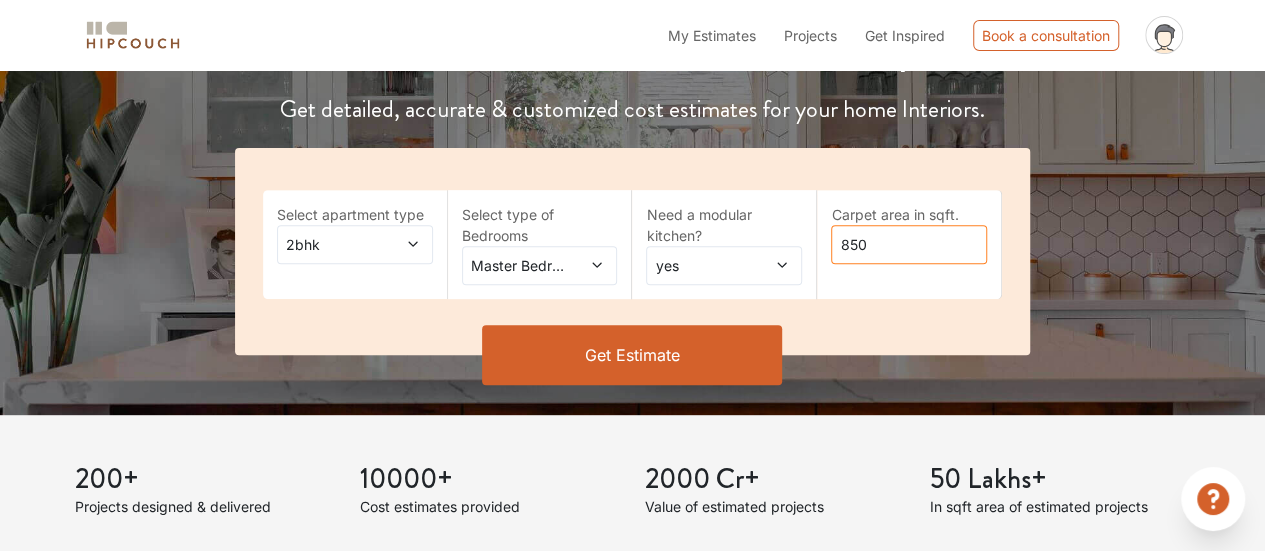 type on "850" 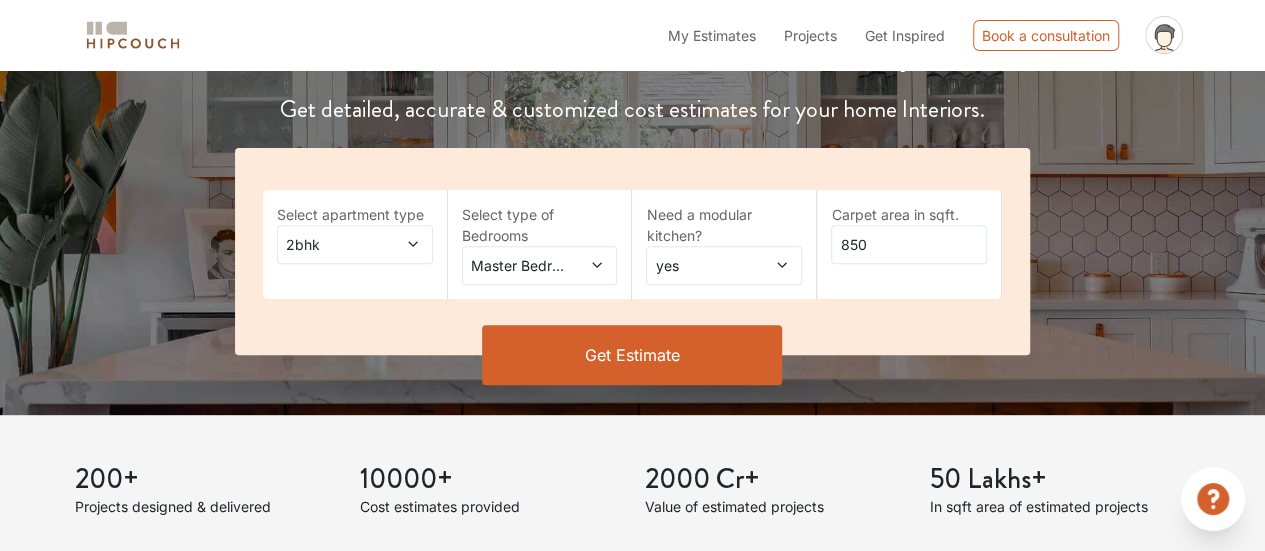 click on "Get Estimate" at bounding box center (632, 355) 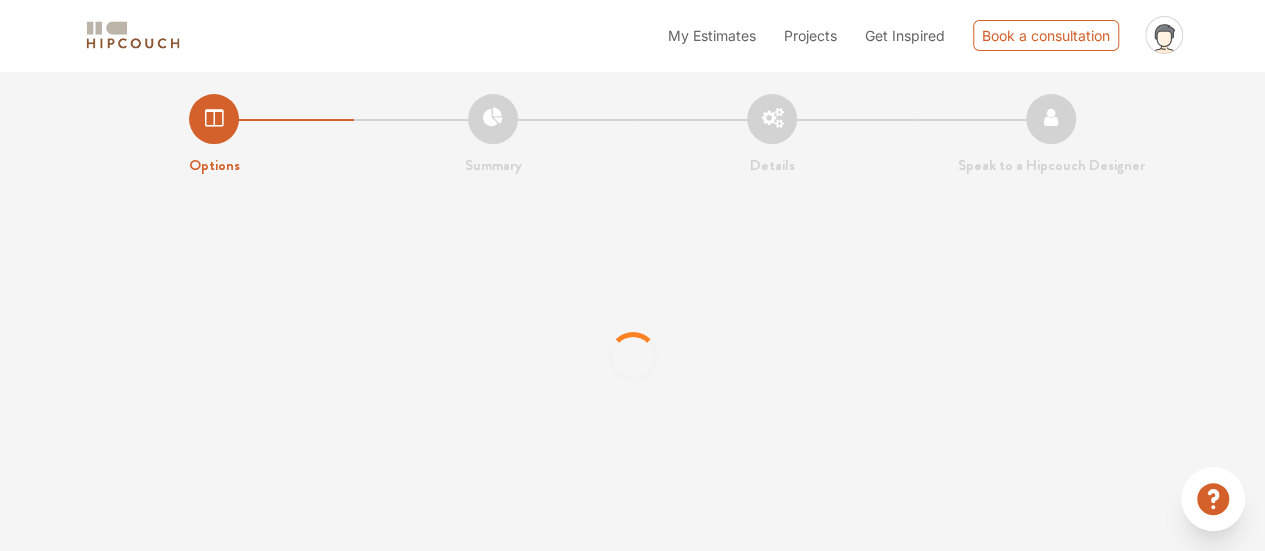scroll, scrollTop: 0, scrollLeft: 0, axis: both 